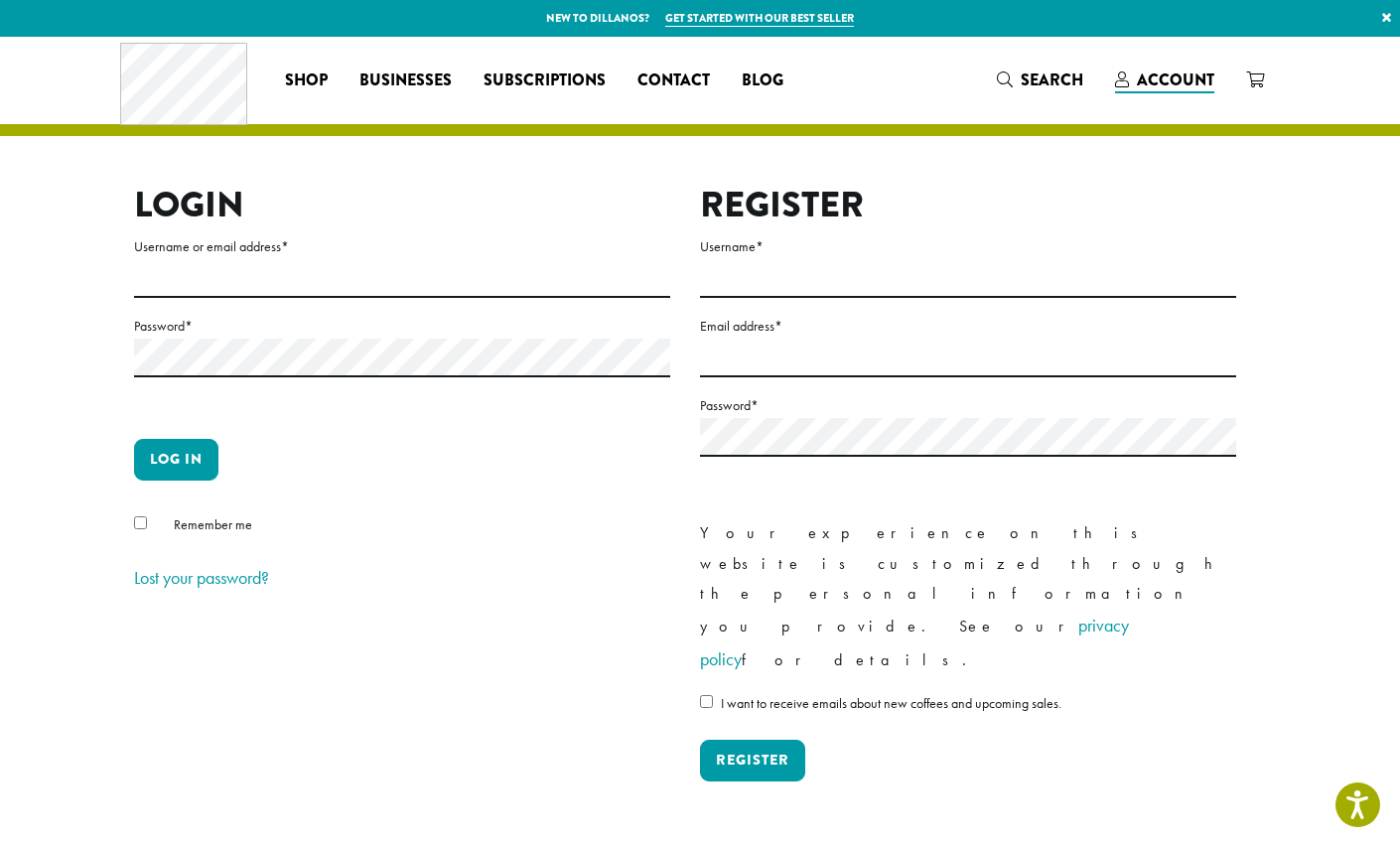 scroll, scrollTop: 0, scrollLeft: 0, axis: both 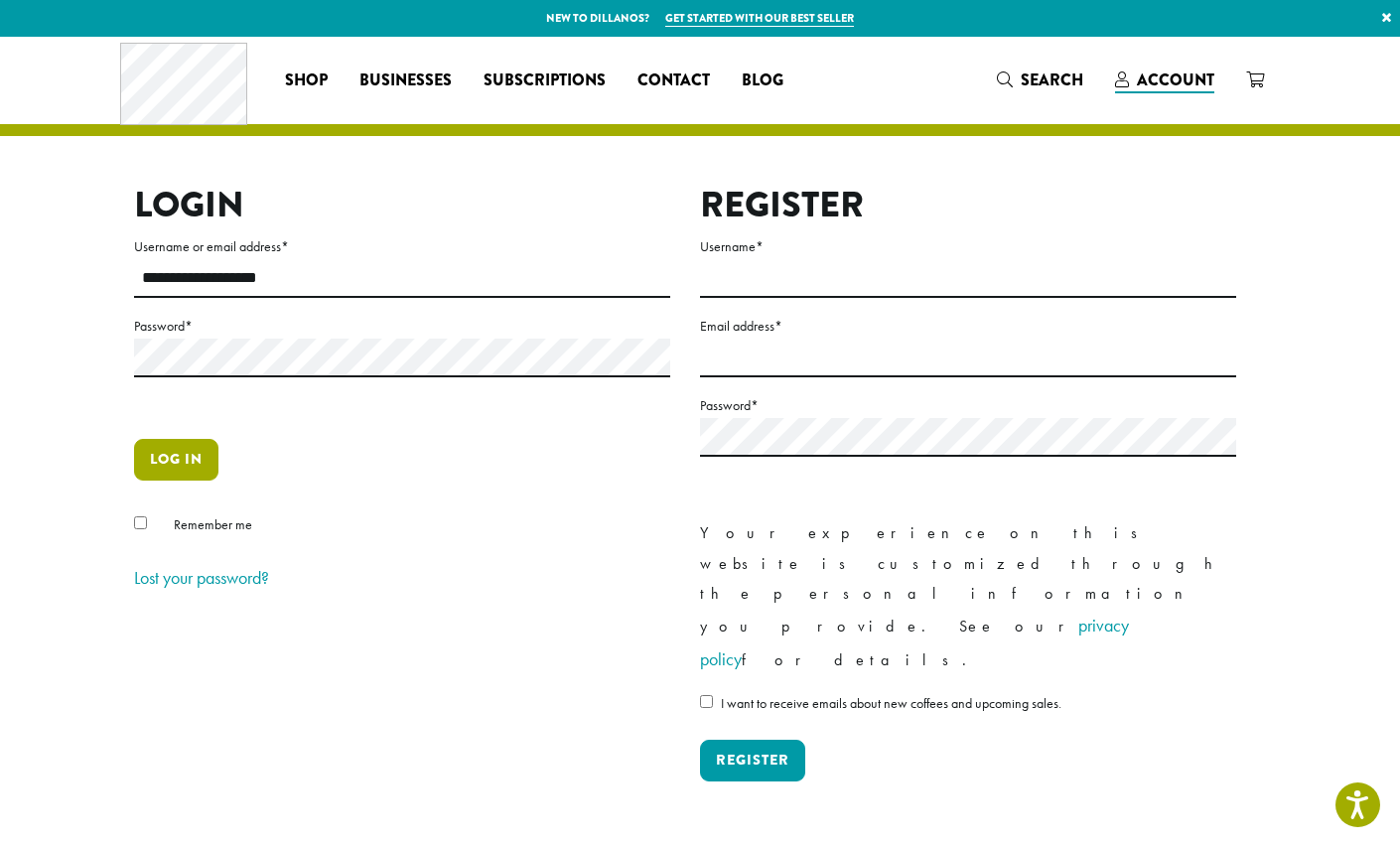 click on "Log in" at bounding box center (176, 460) 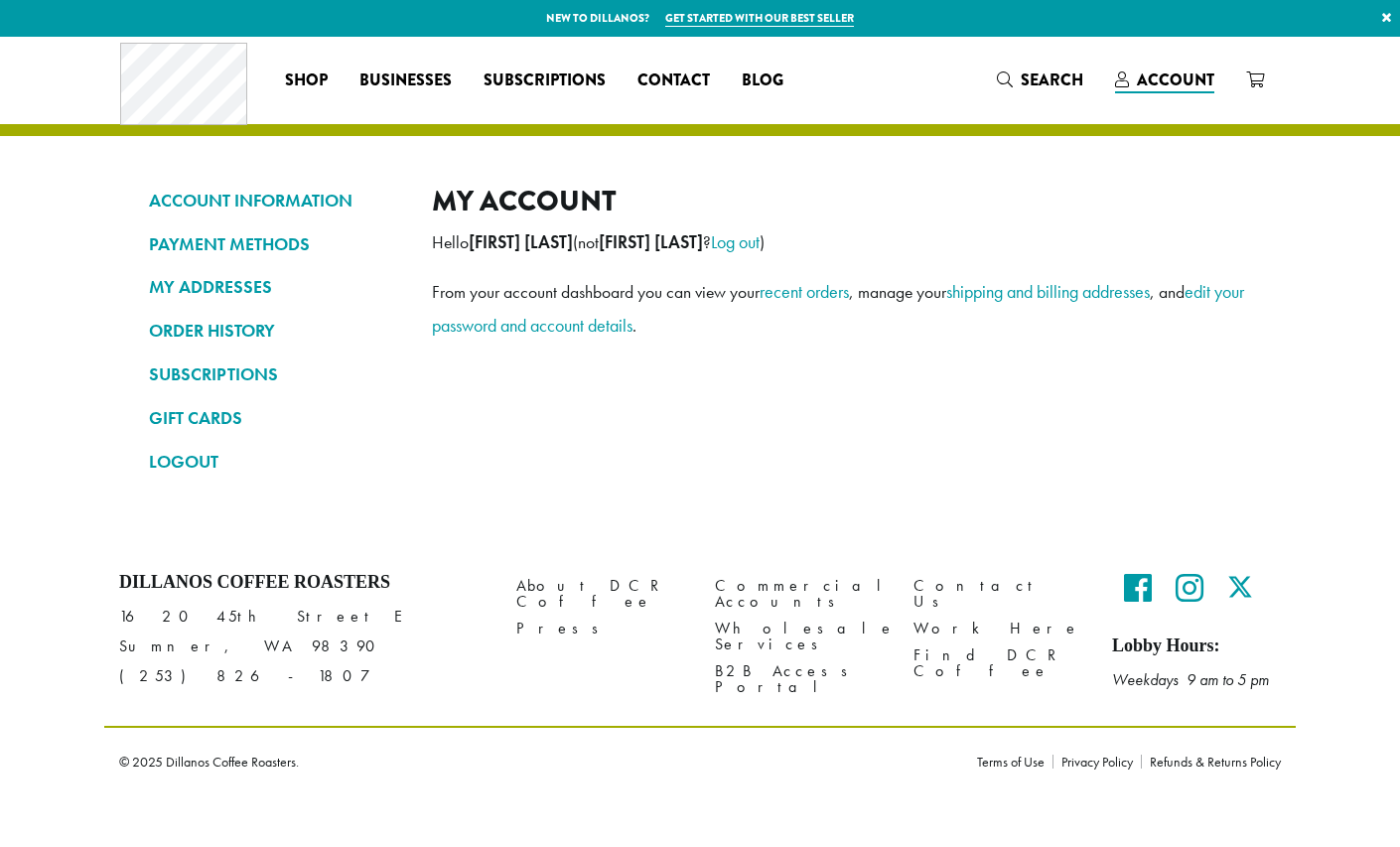 scroll, scrollTop: 0, scrollLeft: 0, axis: both 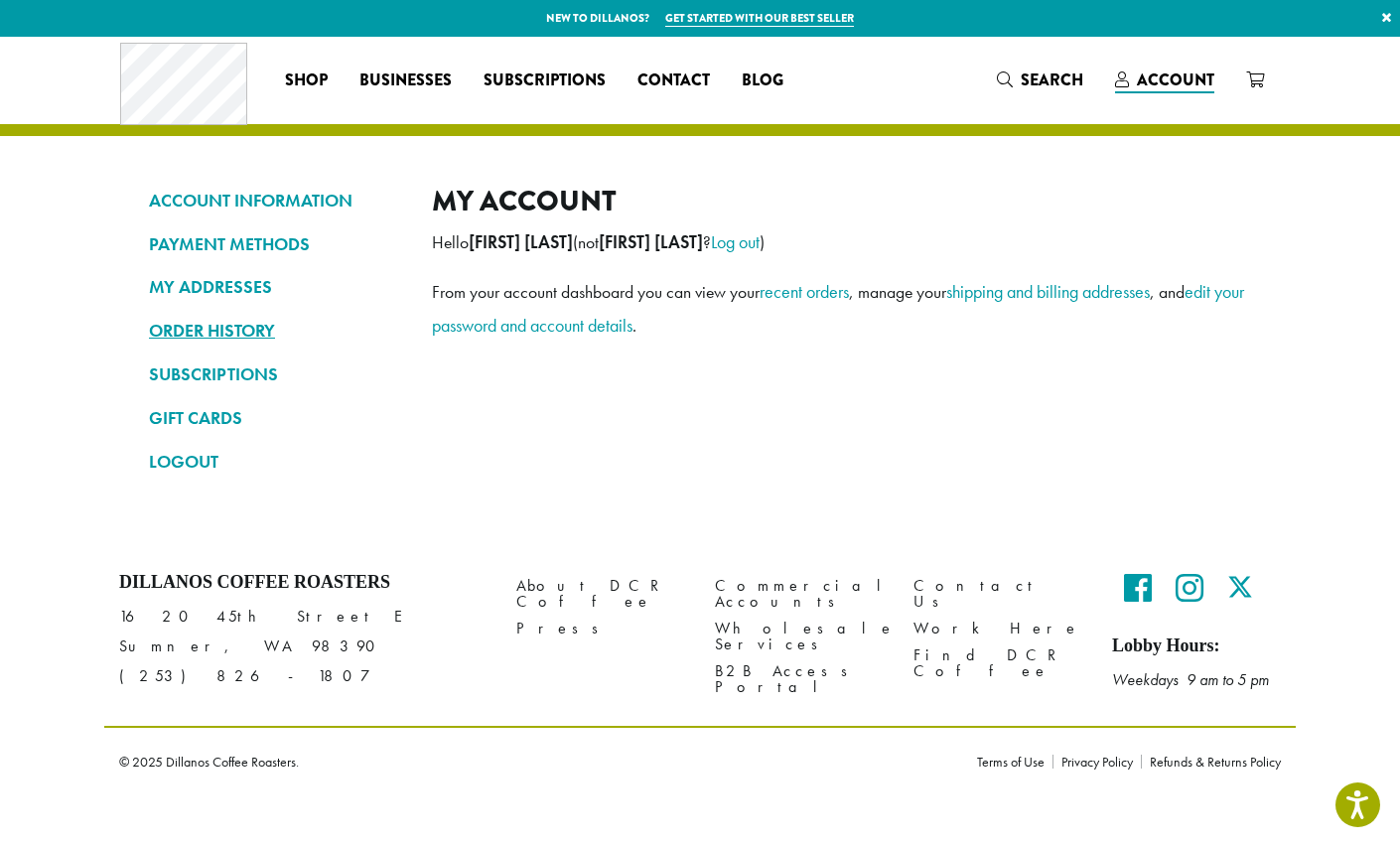click on "ORDER HISTORY" at bounding box center (275, 331) 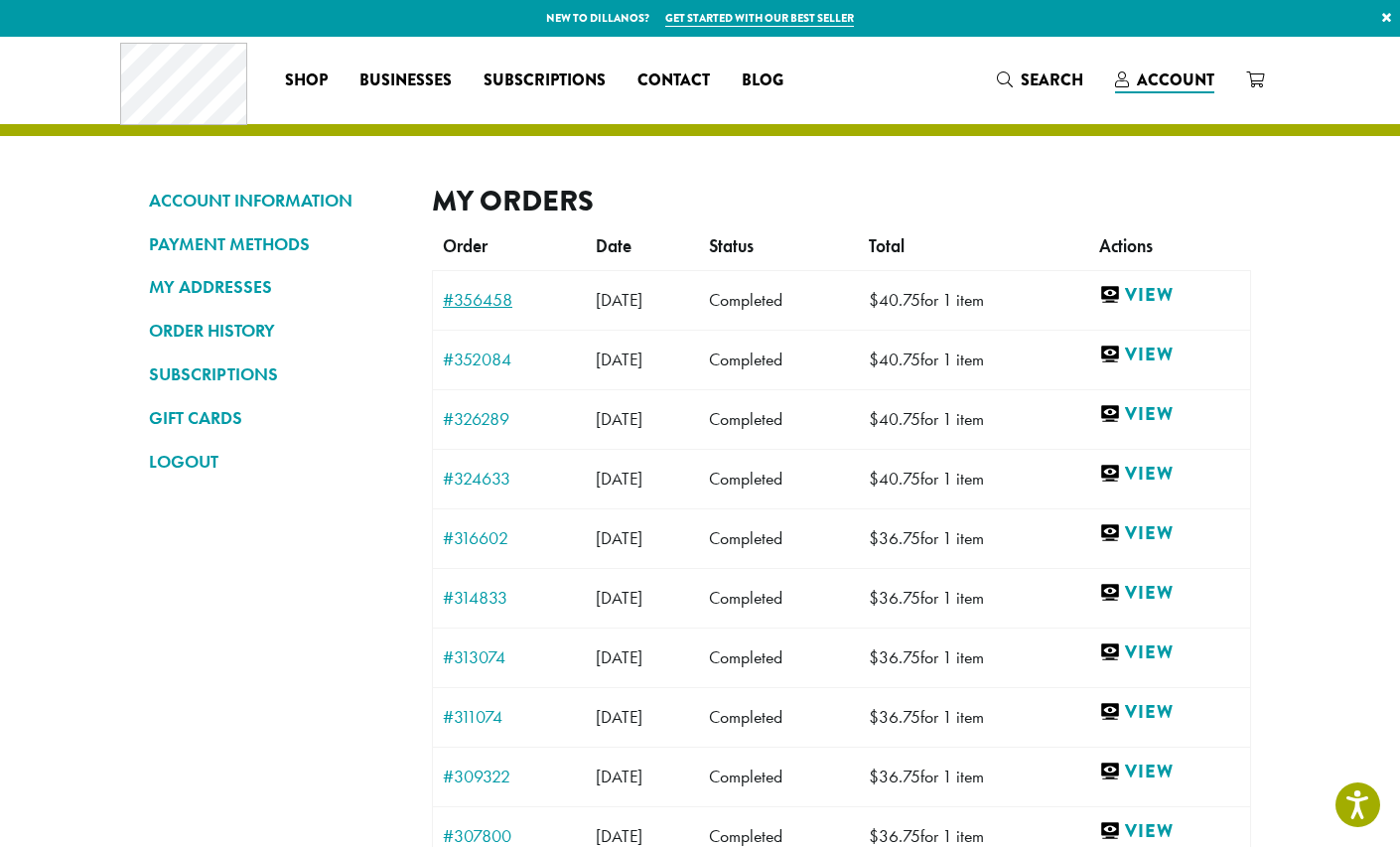 scroll, scrollTop: 0, scrollLeft: 0, axis: both 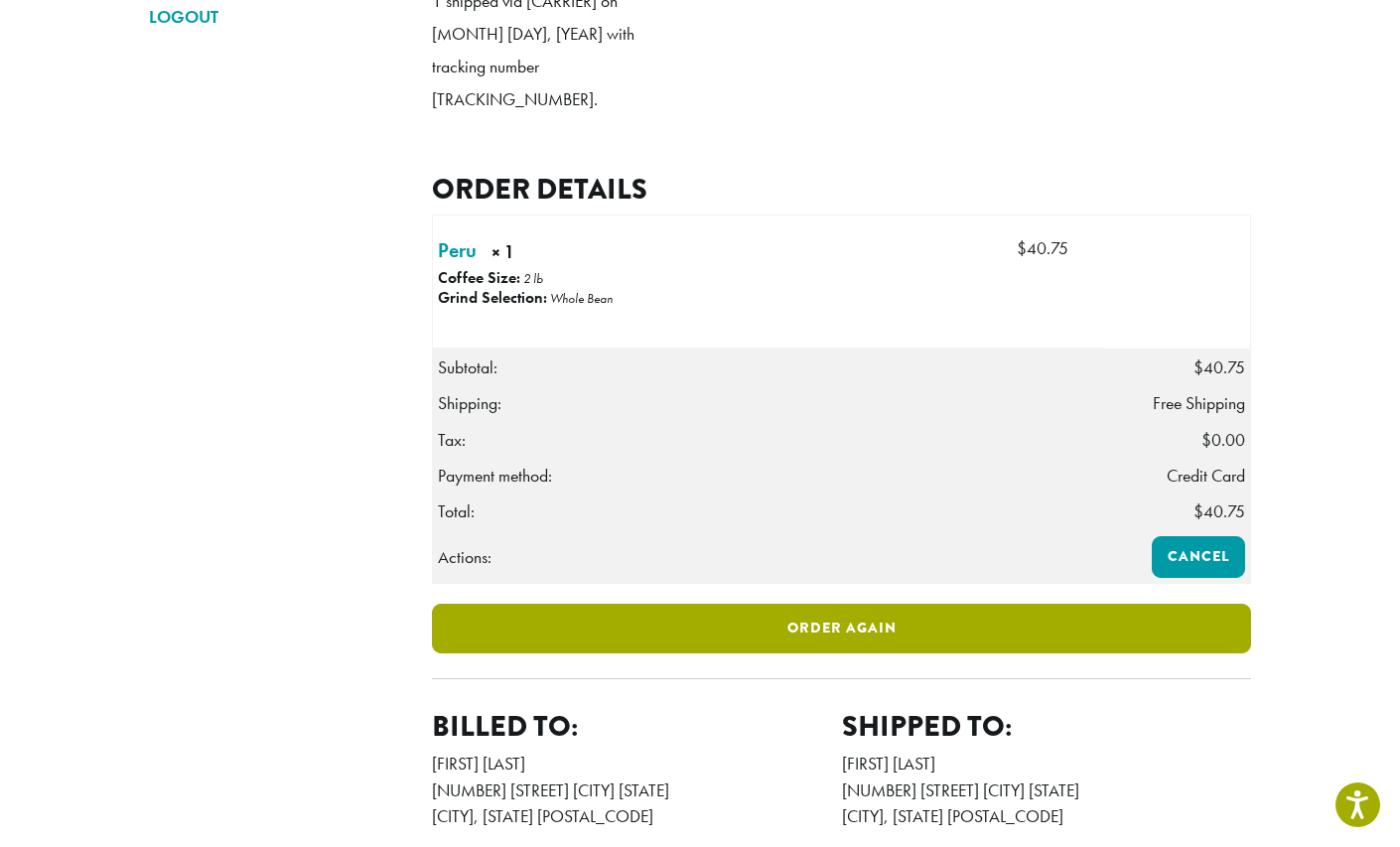click on "Order again" at bounding box center (841, 629) 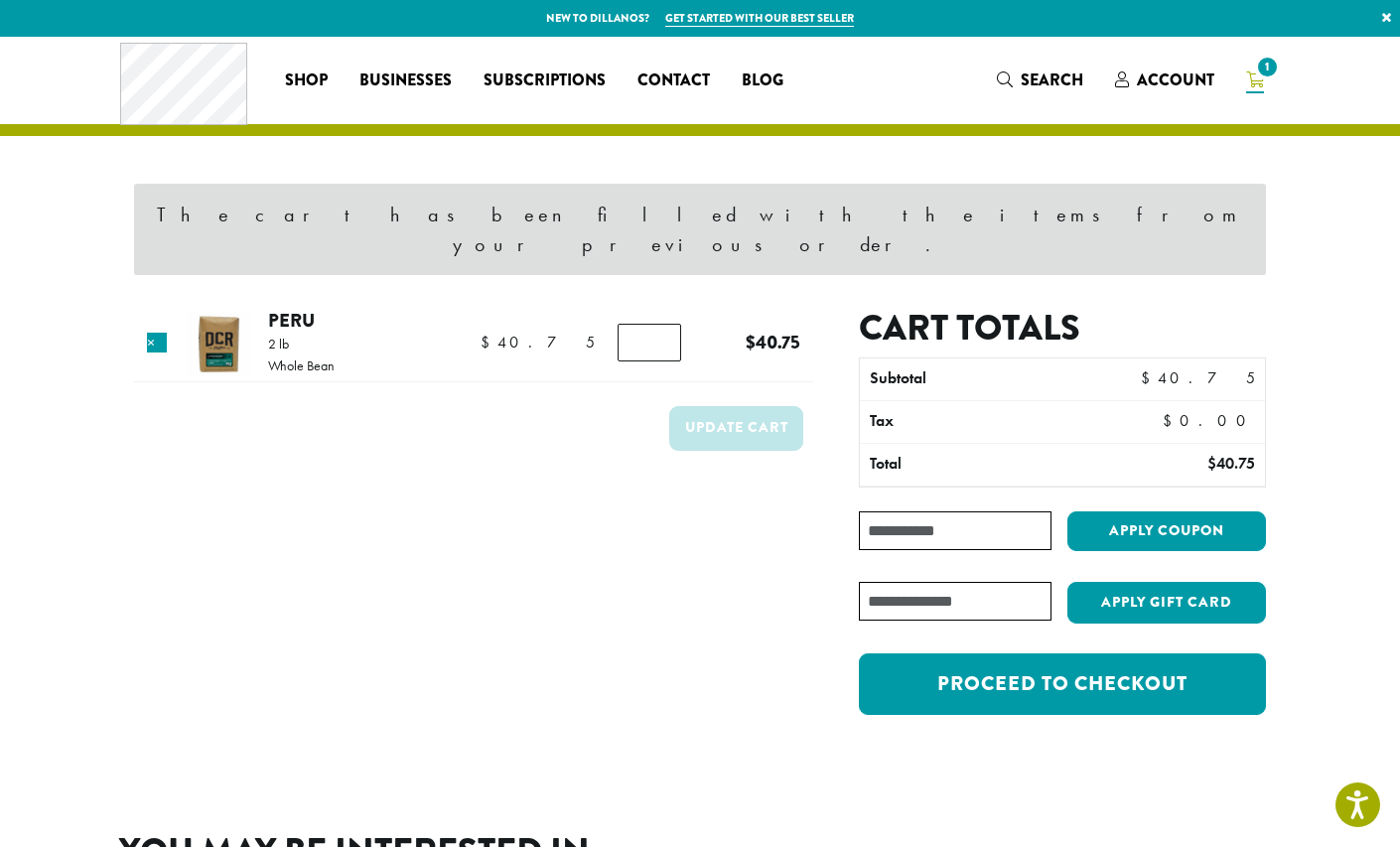 scroll, scrollTop: 0, scrollLeft: 0, axis: both 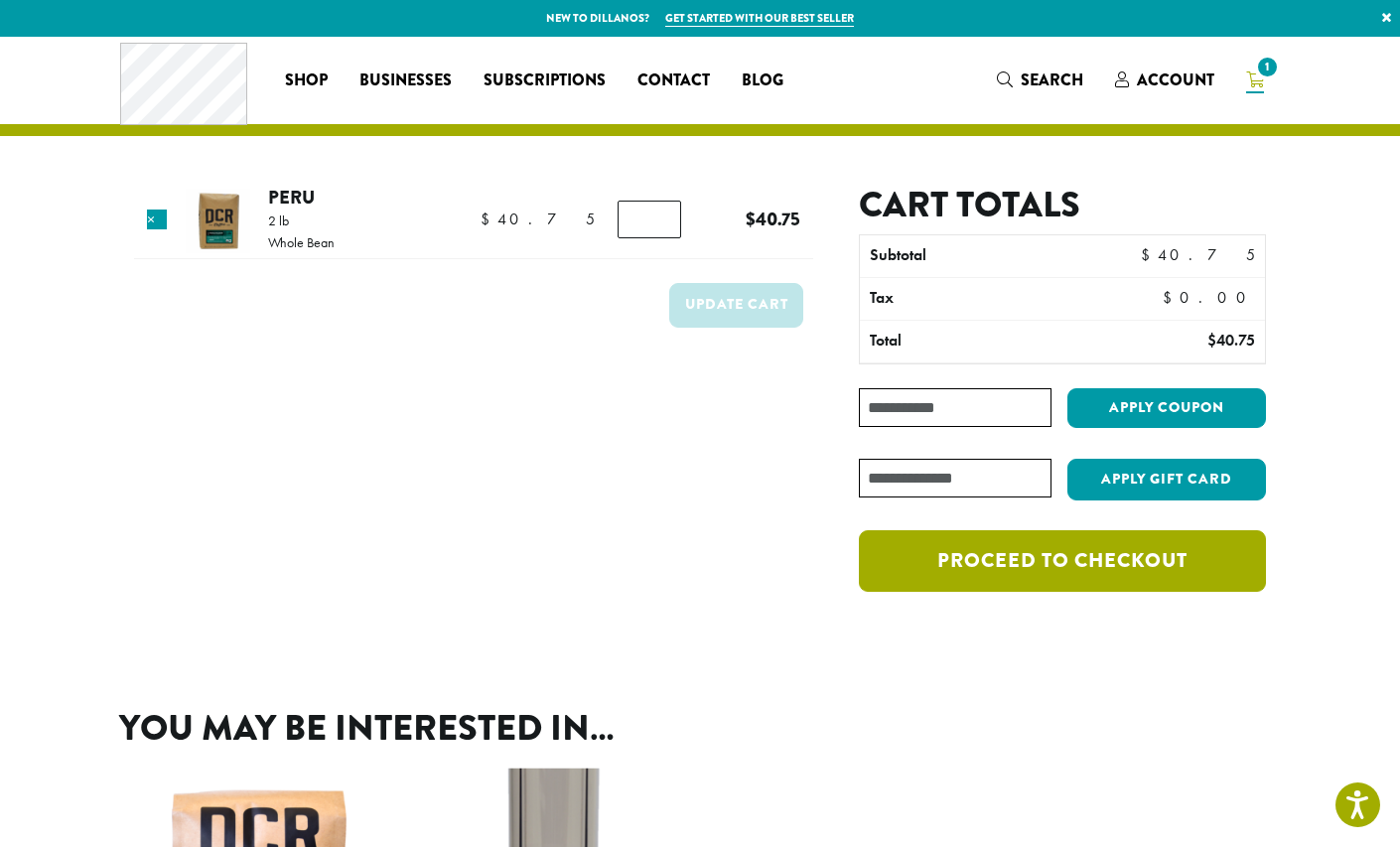 click on "Proceed to checkout" at bounding box center (1062, 561) 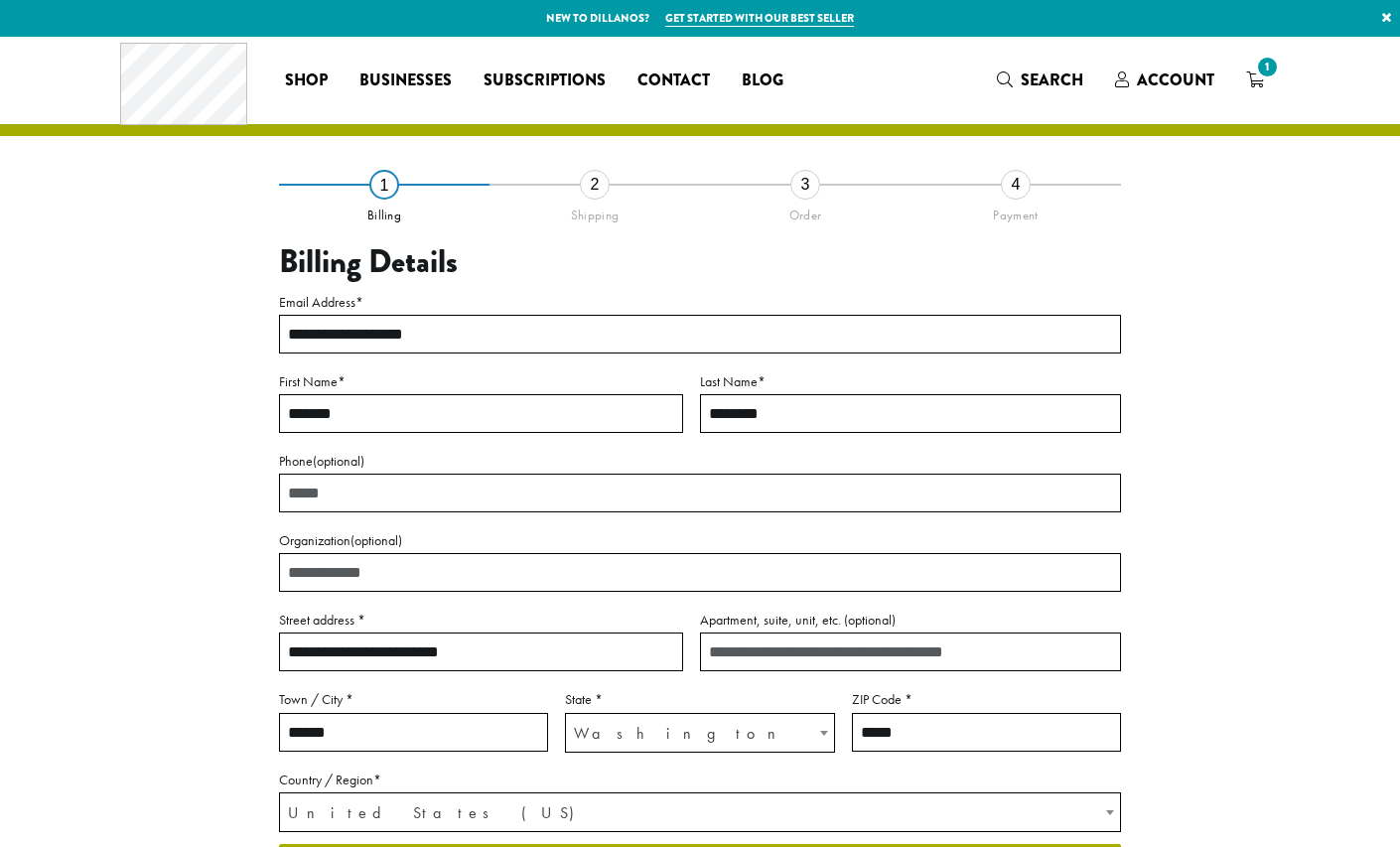 scroll, scrollTop: 0, scrollLeft: 0, axis: both 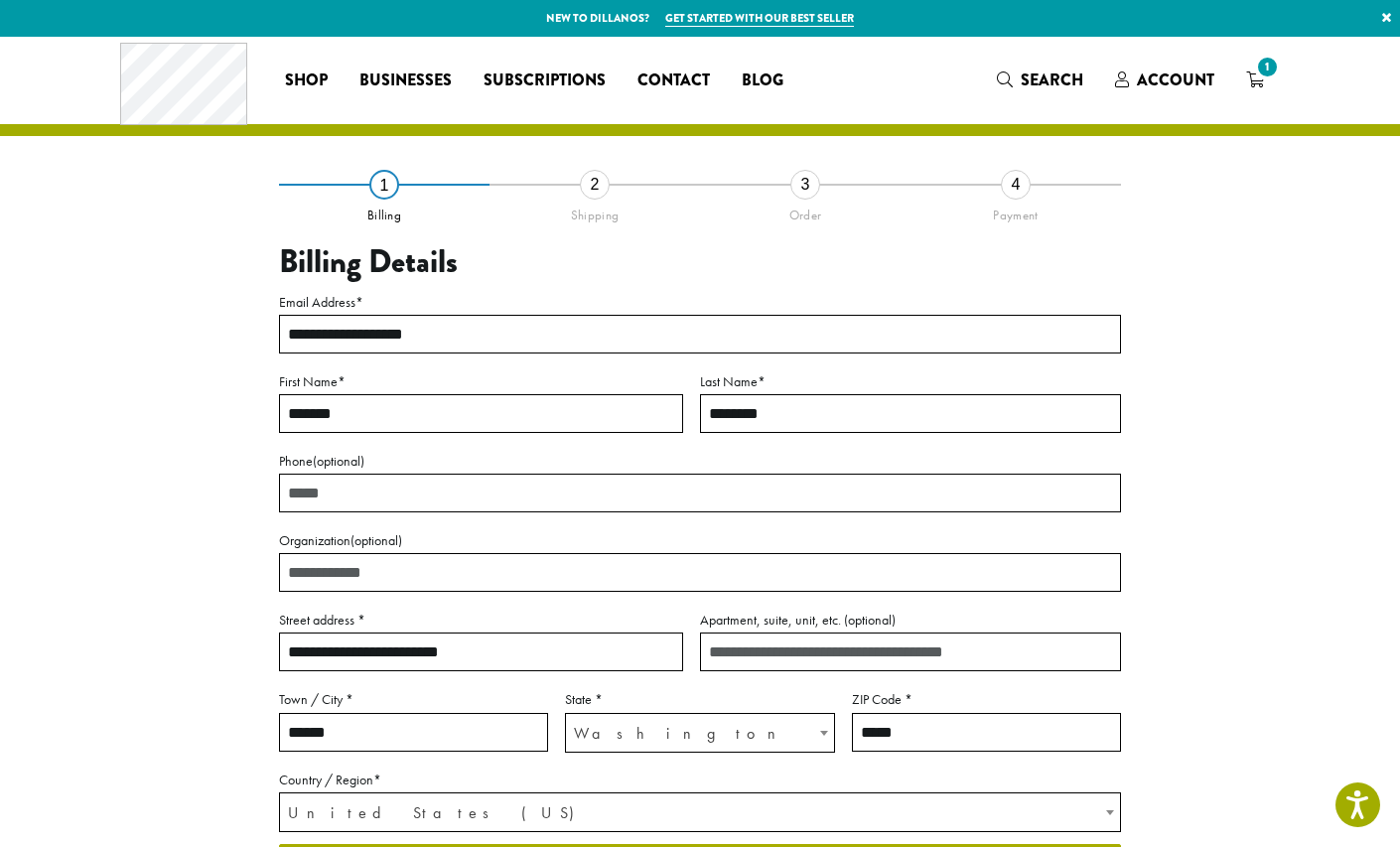 click on "**********" at bounding box center (700, 586) 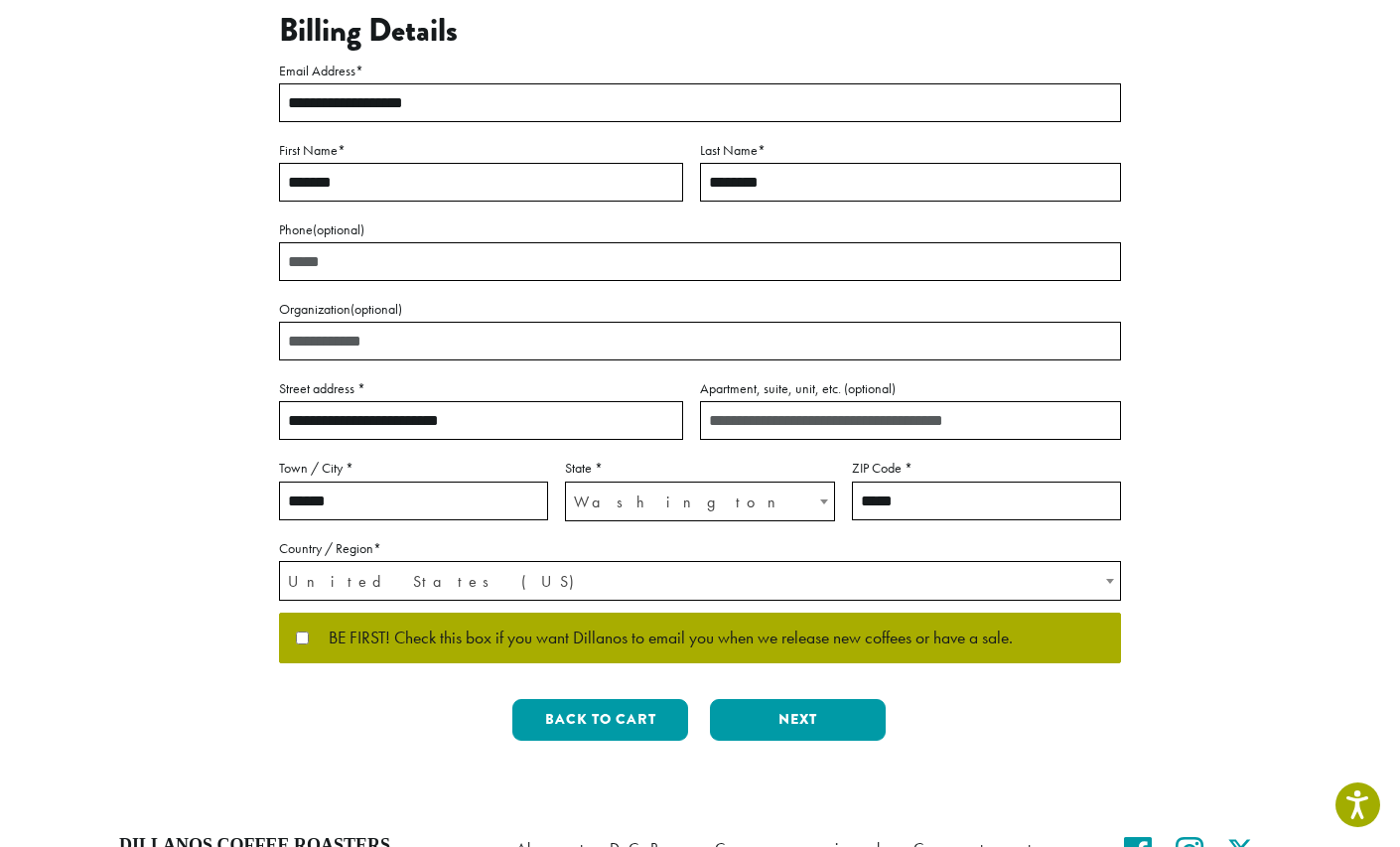 scroll, scrollTop: 240, scrollLeft: 0, axis: vertical 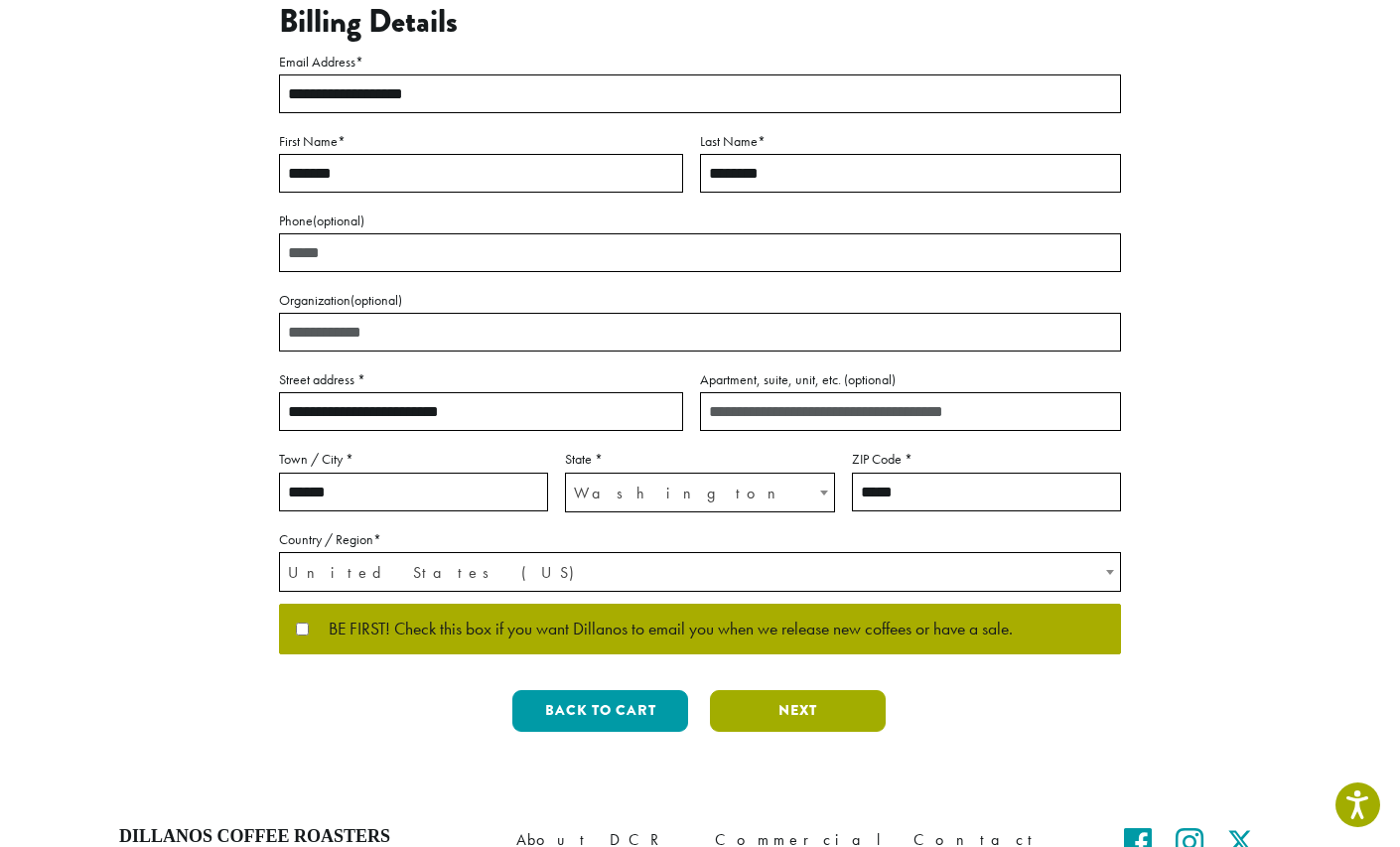 click on "Next" at bounding box center [797, 711] 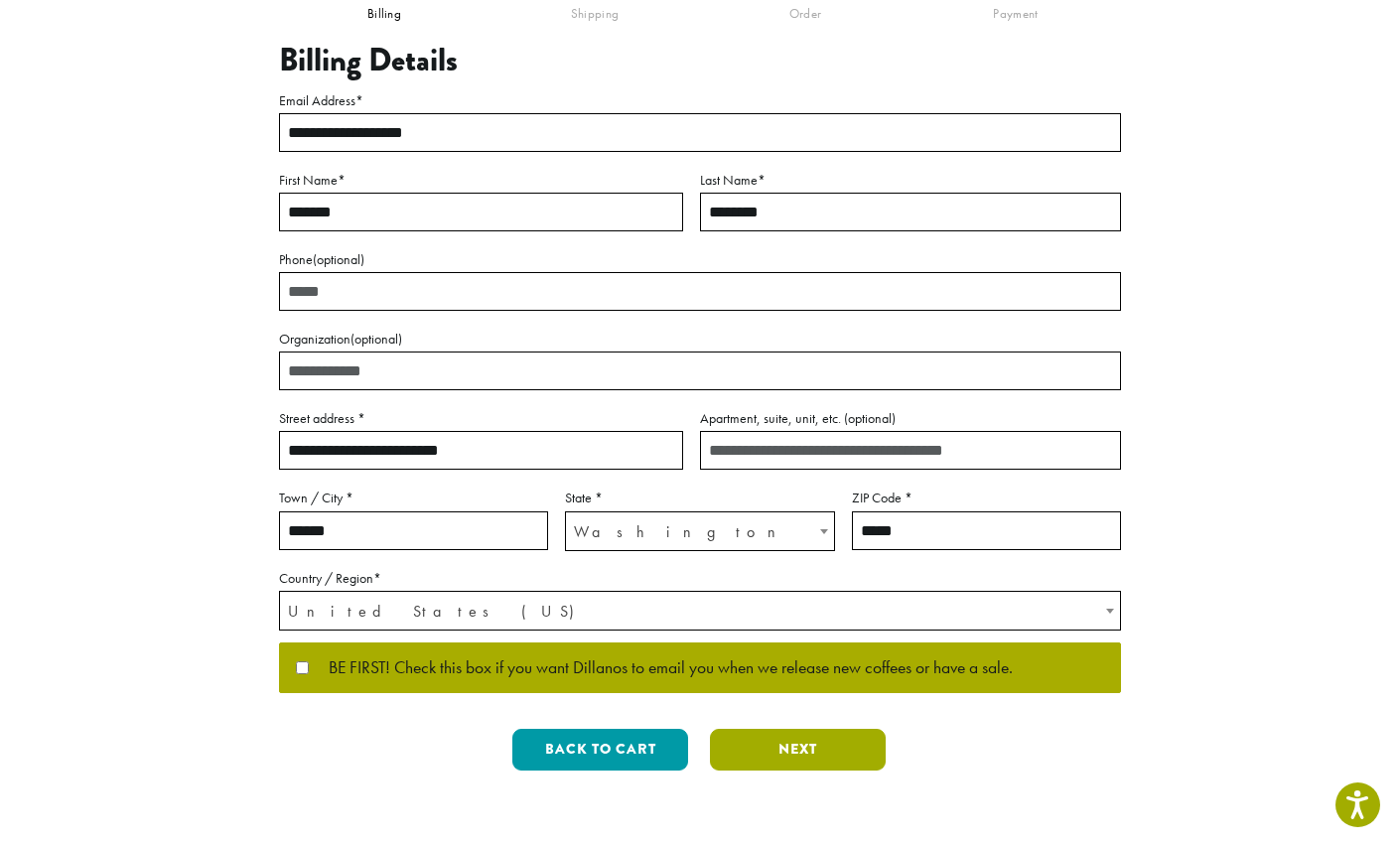 scroll, scrollTop: 0, scrollLeft: 0, axis: both 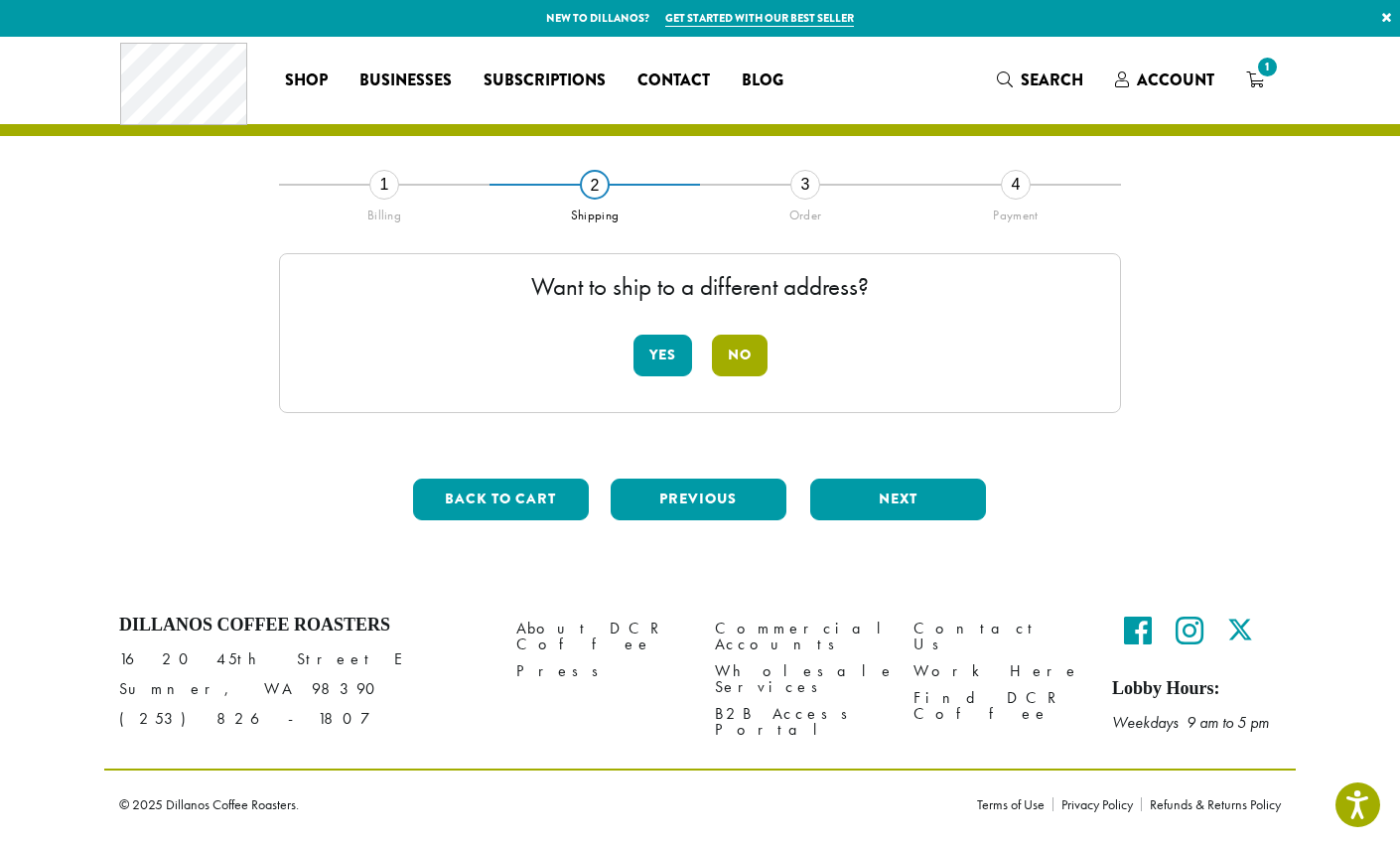 click on "No" at bounding box center (740, 355) 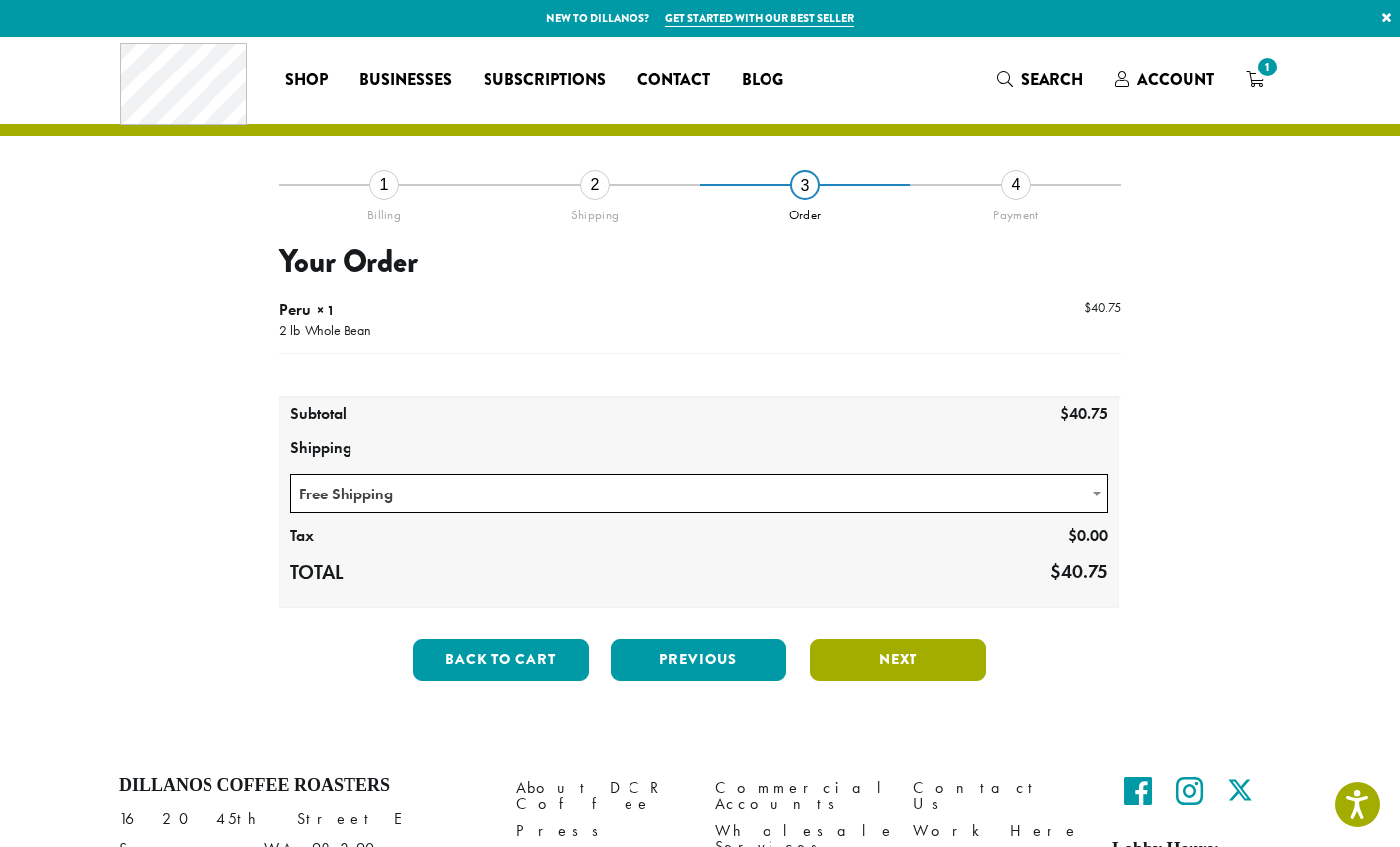 click on "Next" at bounding box center [898, 660] 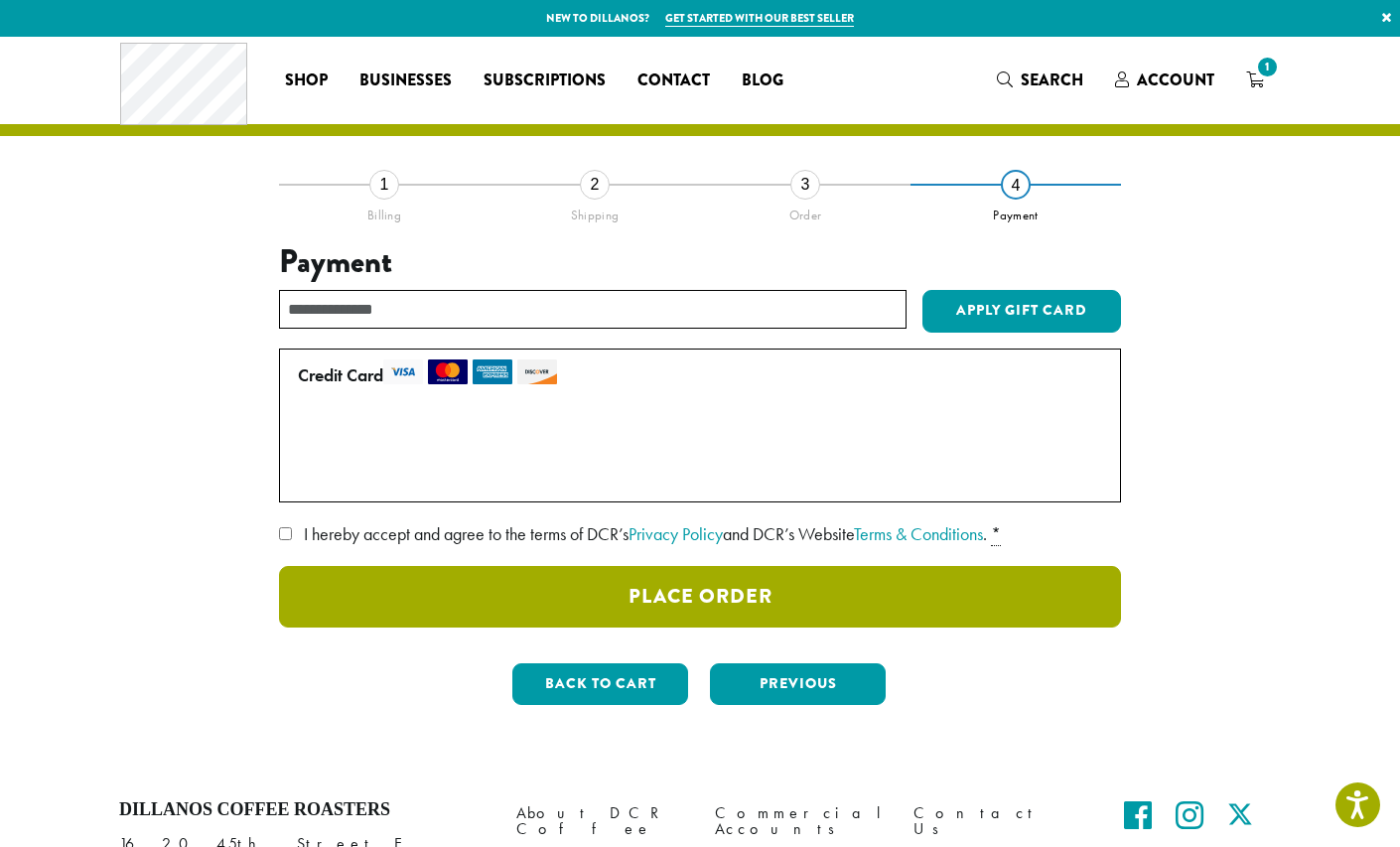 click on "Place Order" at bounding box center [700, 597] 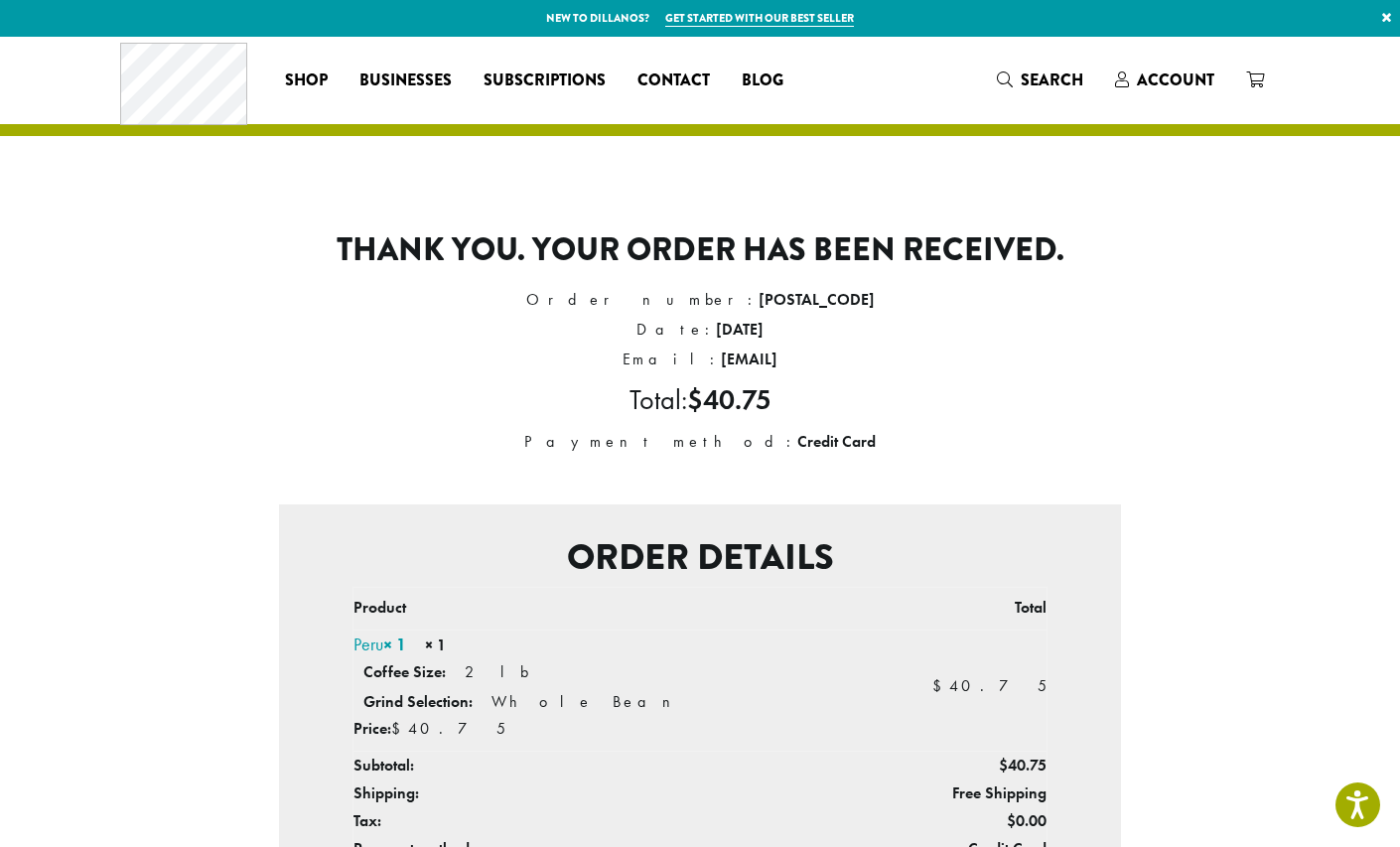scroll, scrollTop: 0, scrollLeft: 0, axis: both 